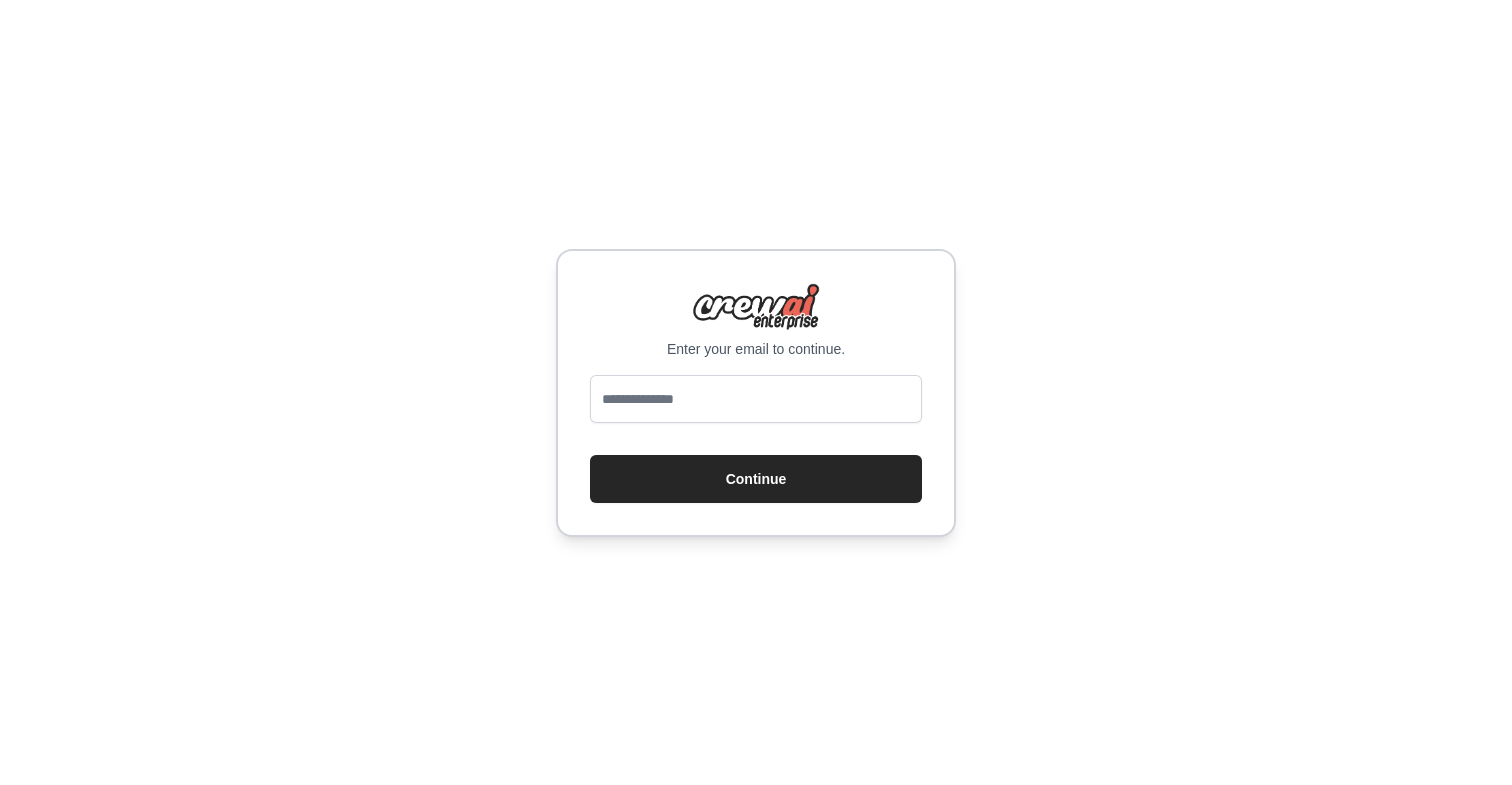 scroll, scrollTop: 0, scrollLeft: 0, axis: both 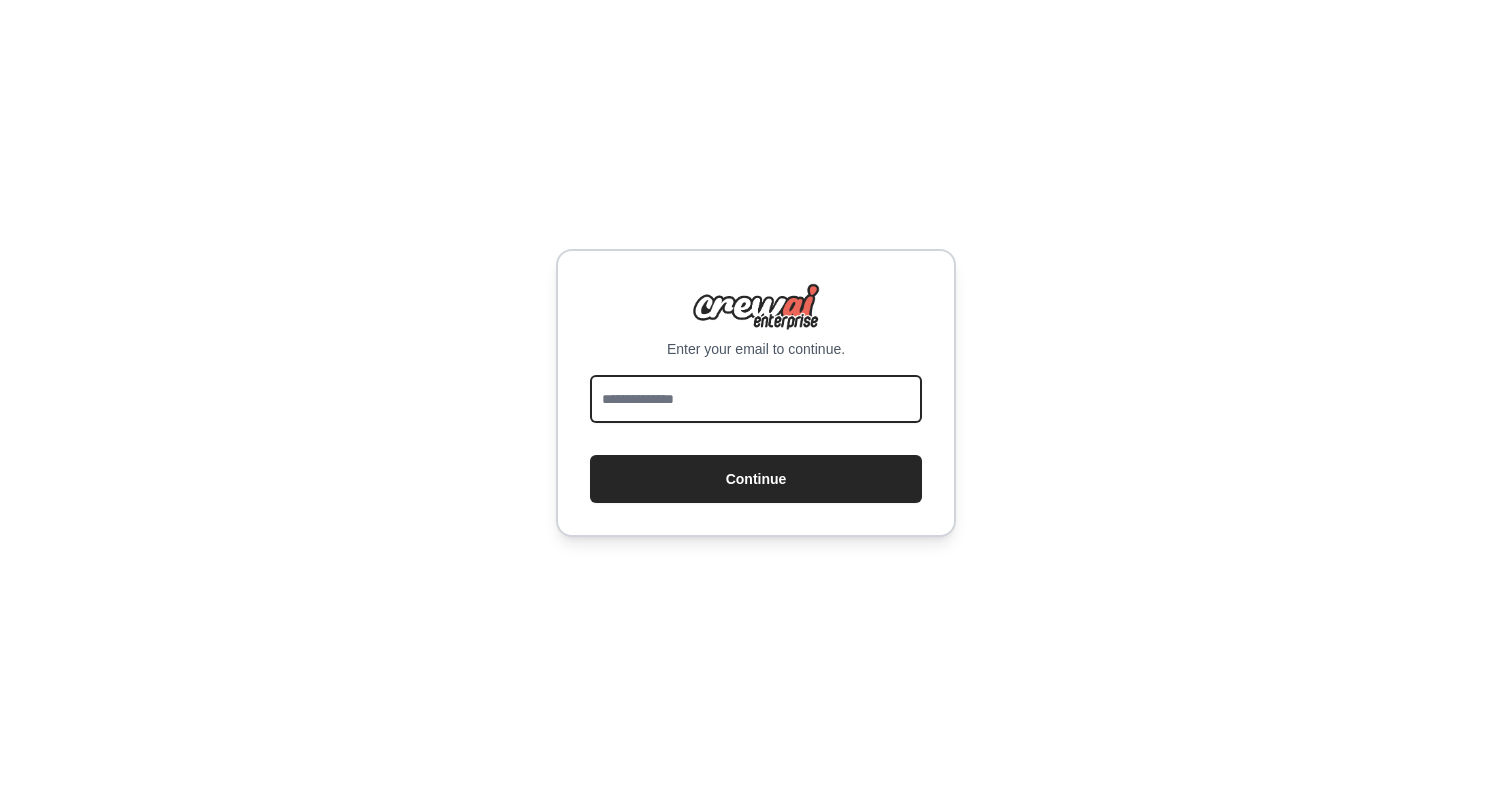 click at bounding box center (756, 399) 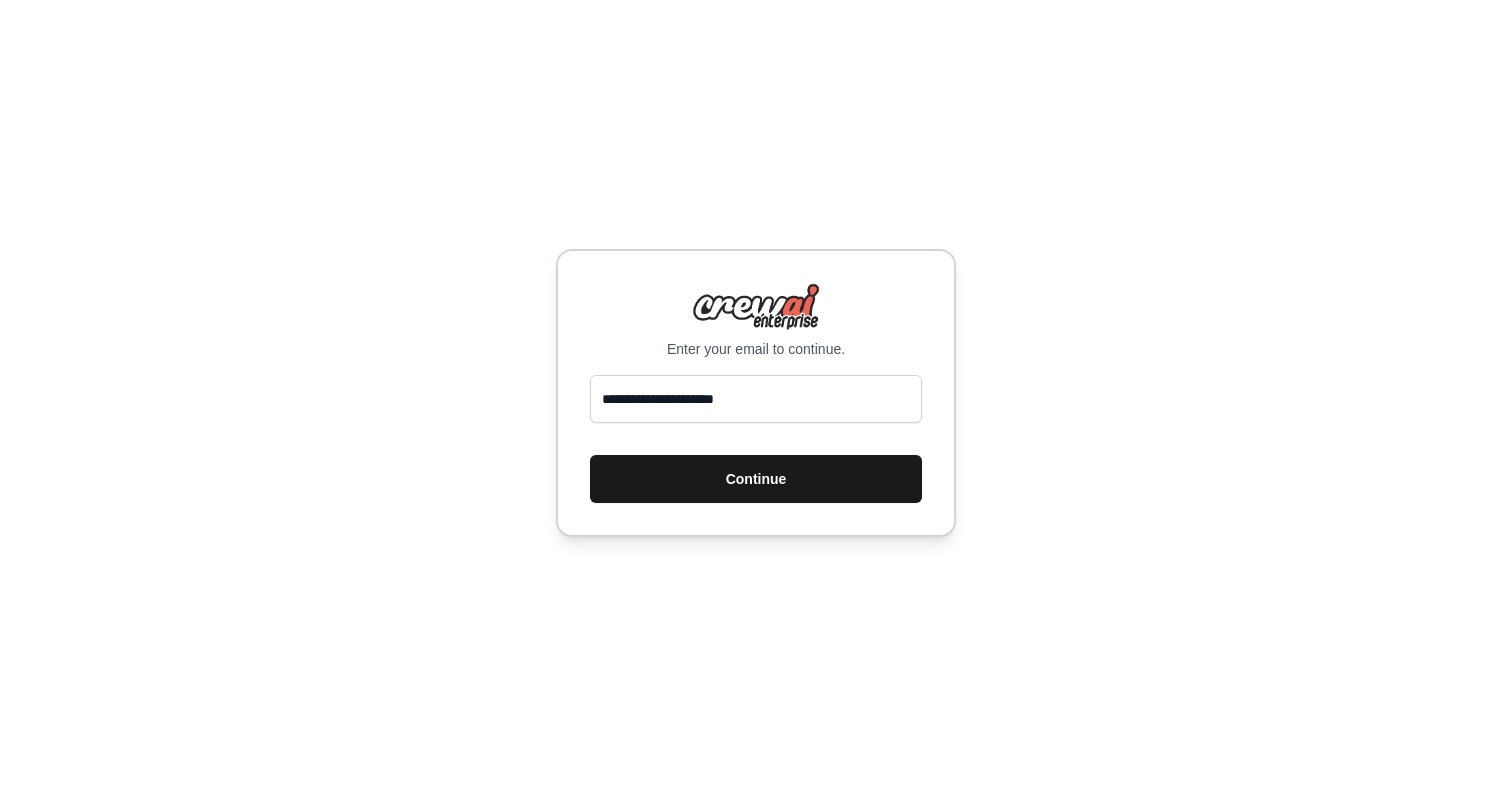 click on "Continue" at bounding box center (756, 479) 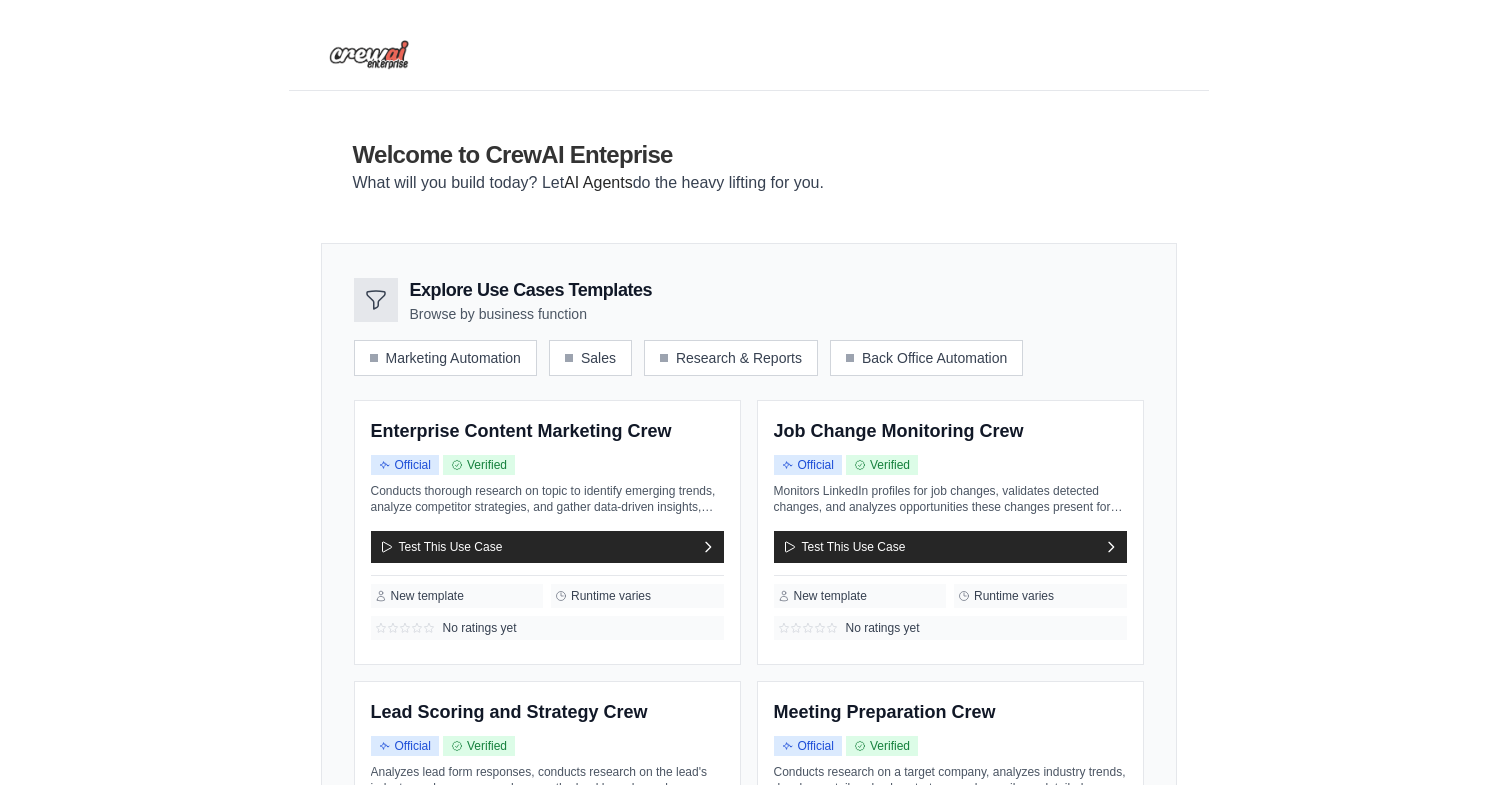 scroll, scrollTop: 0, scrollLeft: 0, axis: both 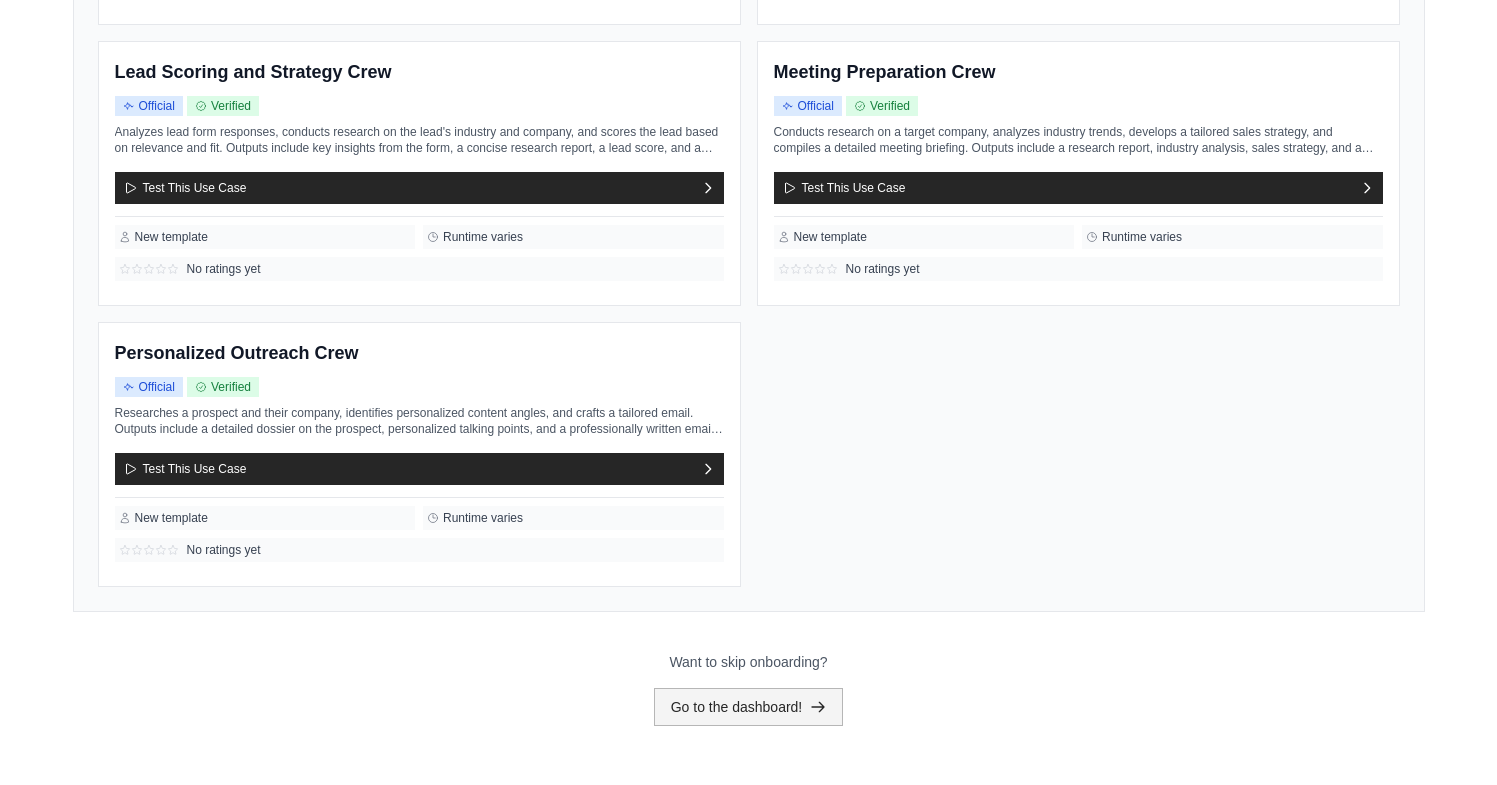 click on "Go to the dashboard!" at bounding box center [749, 707] 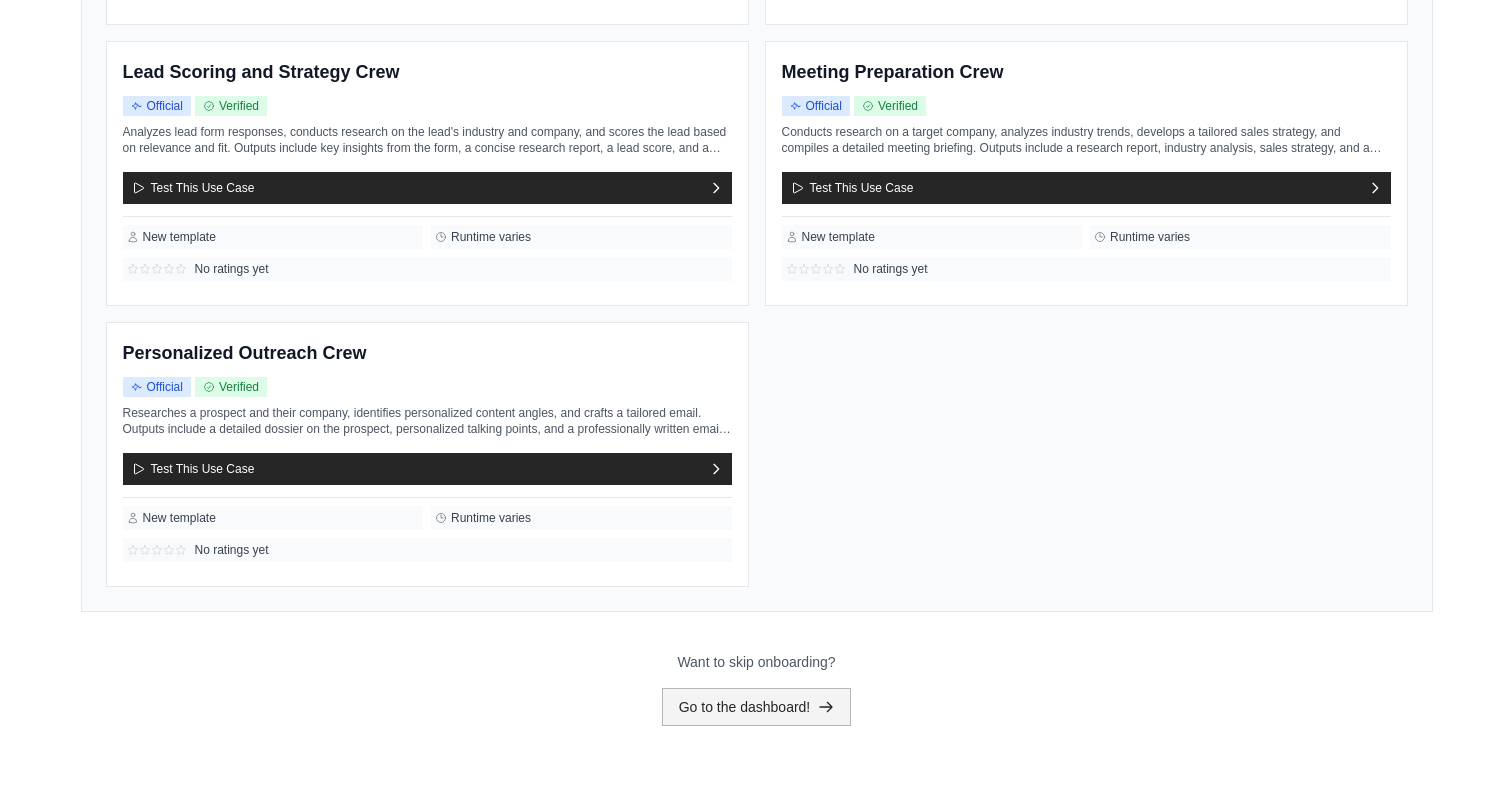 scroll, scrollTop: 0, scrollLeft: 0, axis: both 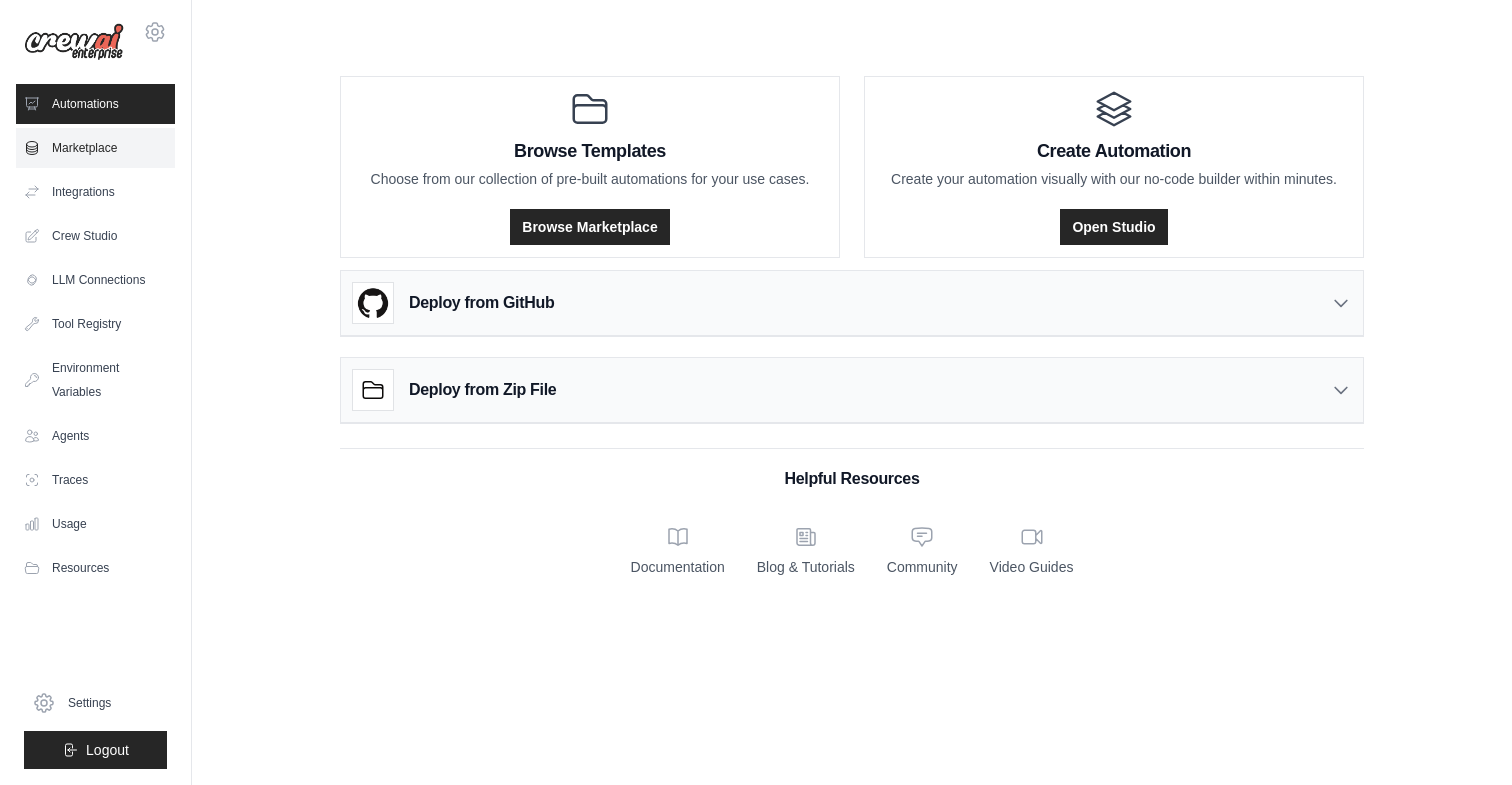 click on "Marketplace" at bounding box center (95, 148) 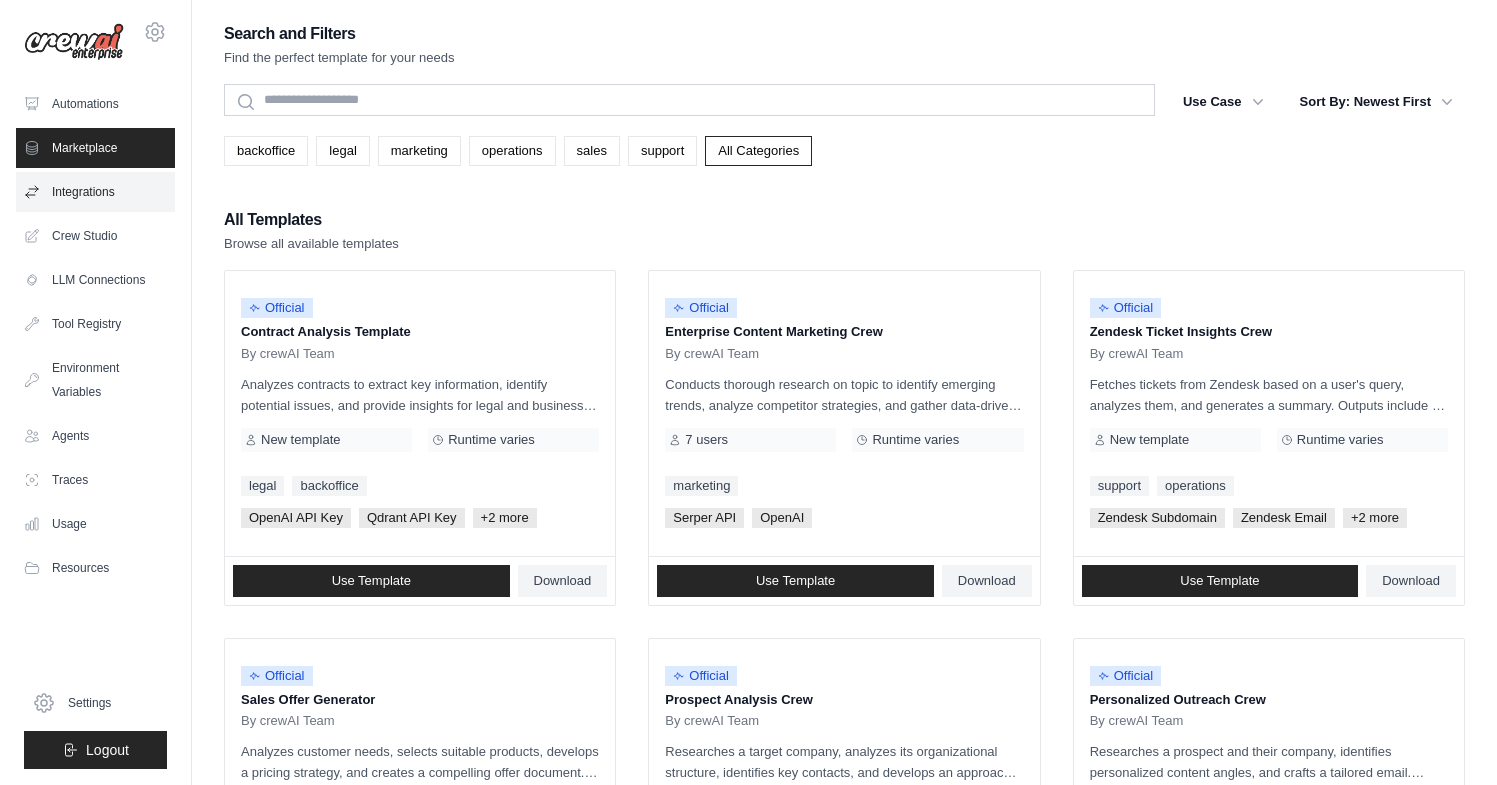click on "Integrations" at bounding box center (95, 192) 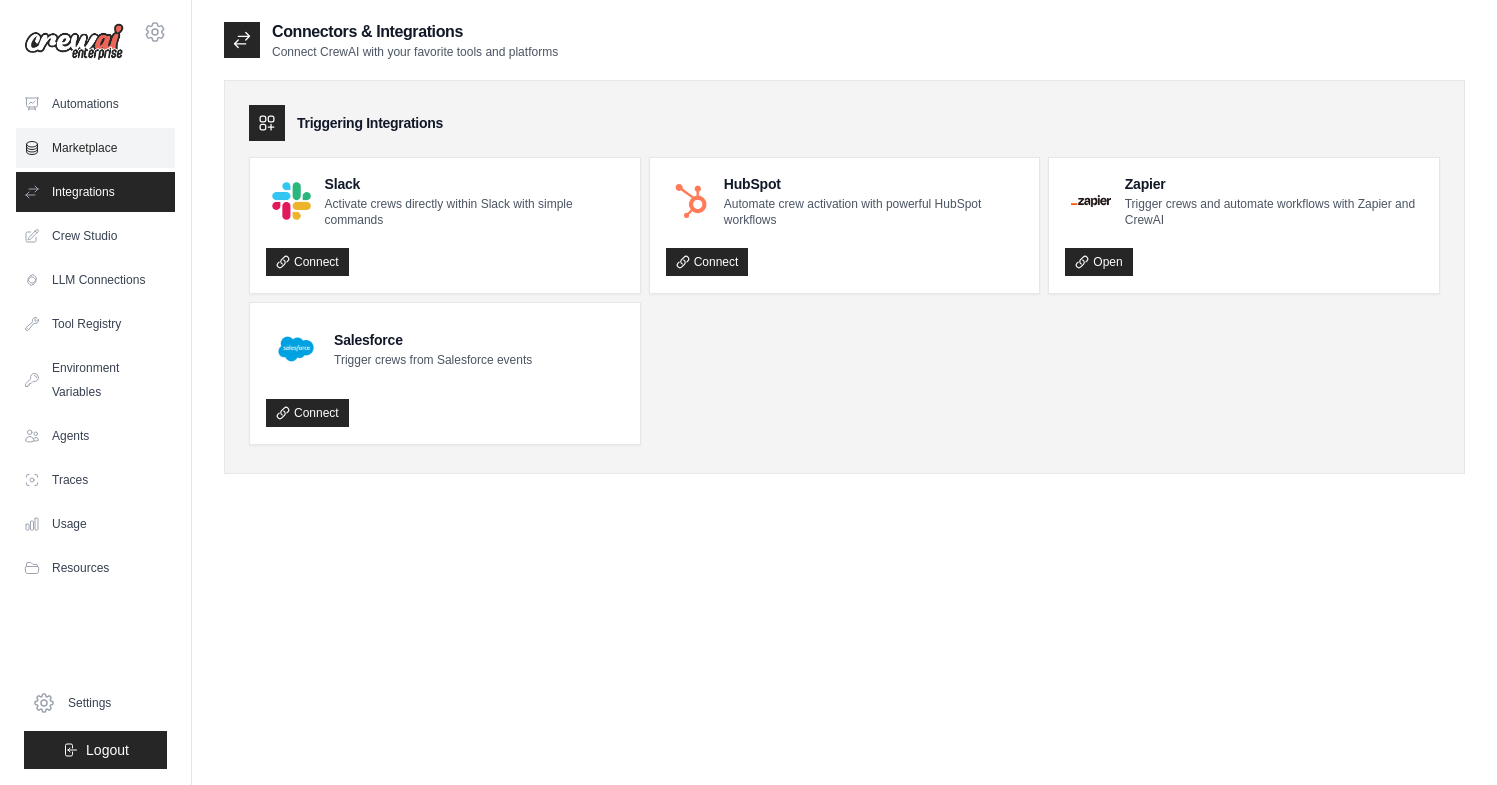 click on "Marketplace" at bounding box center (95, 148) 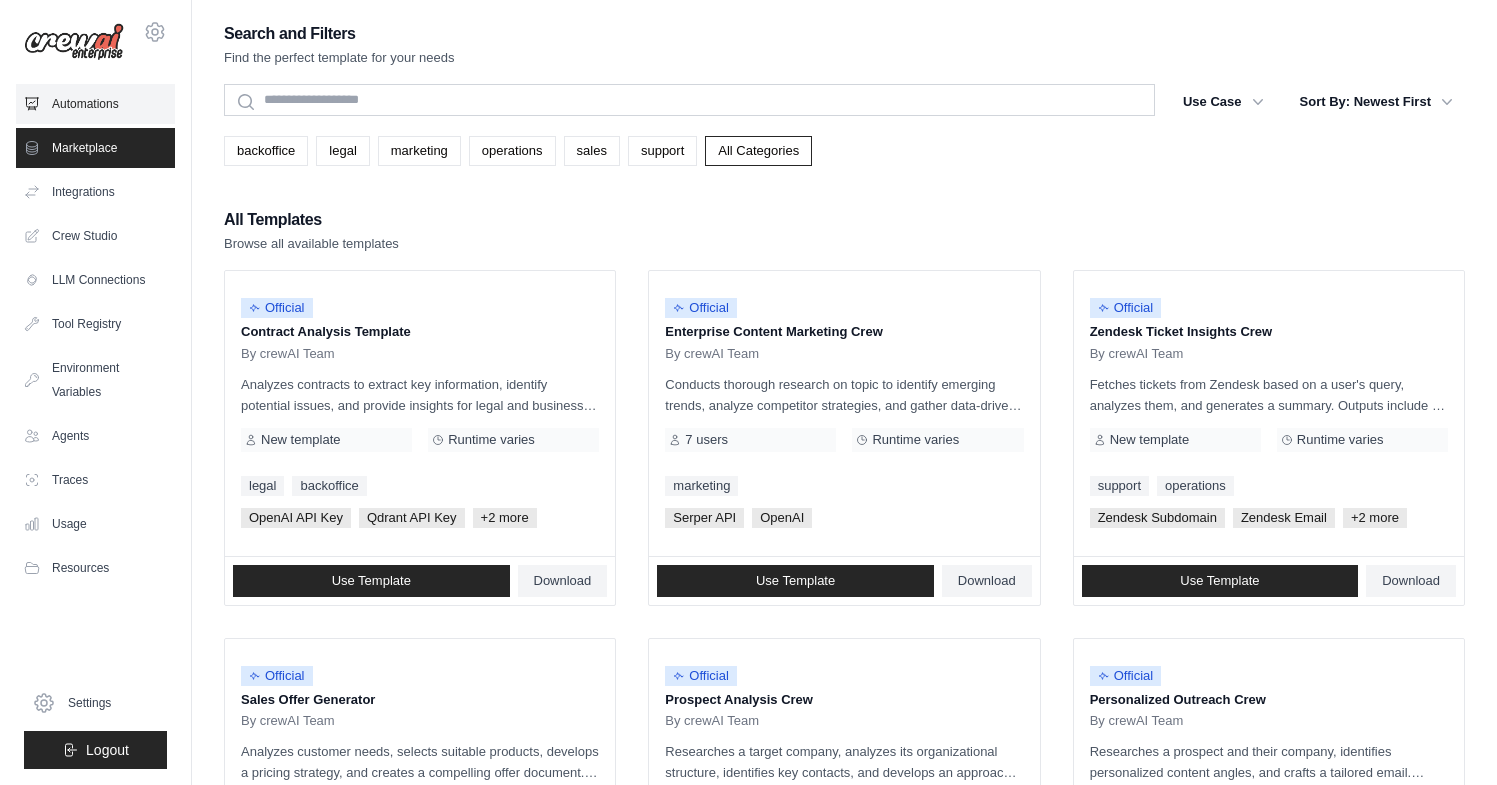 click on "Automations" at bounding box center [95, 104] 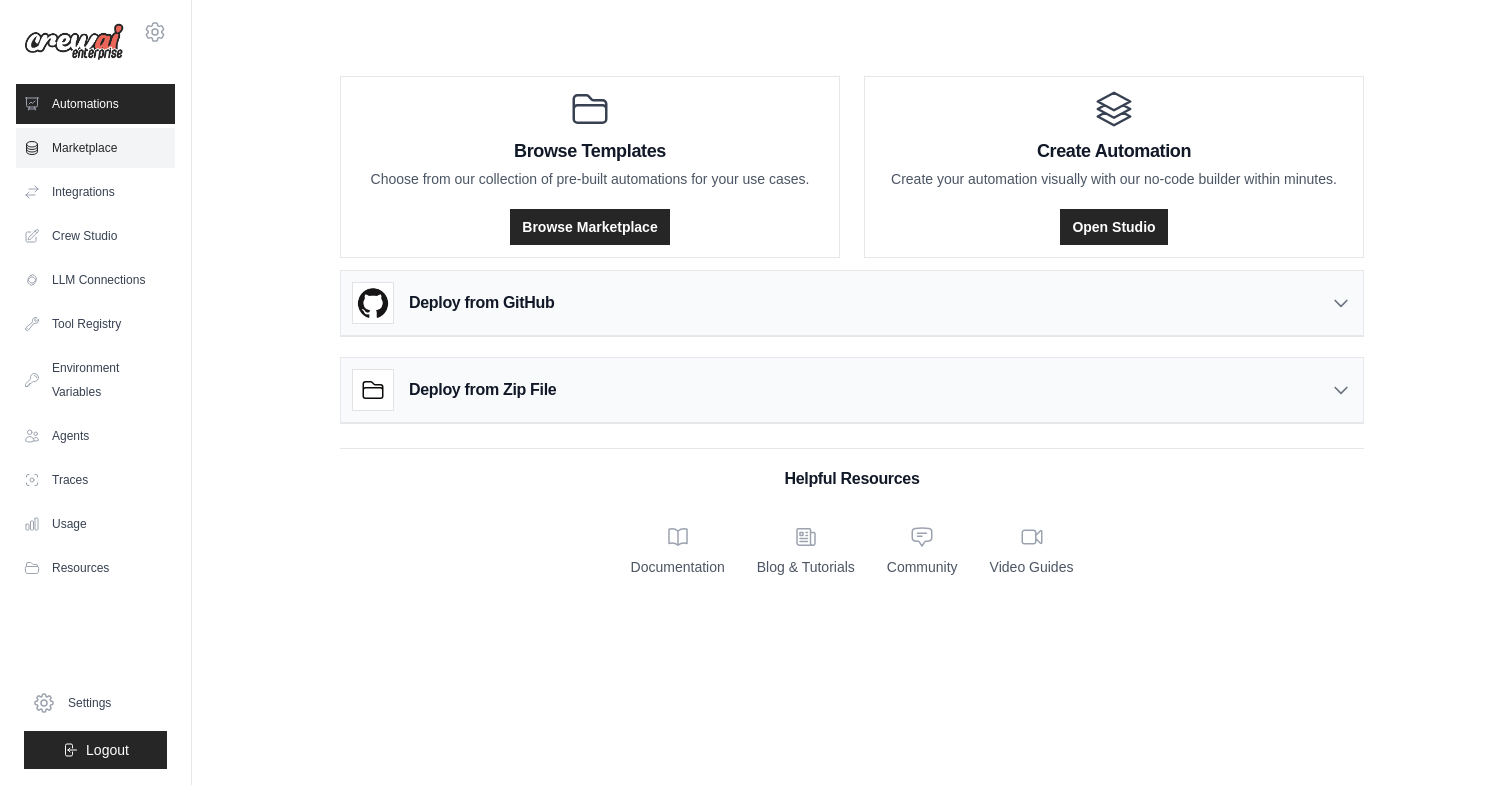 click on "Marketplace" at bounding box center [95, 148] 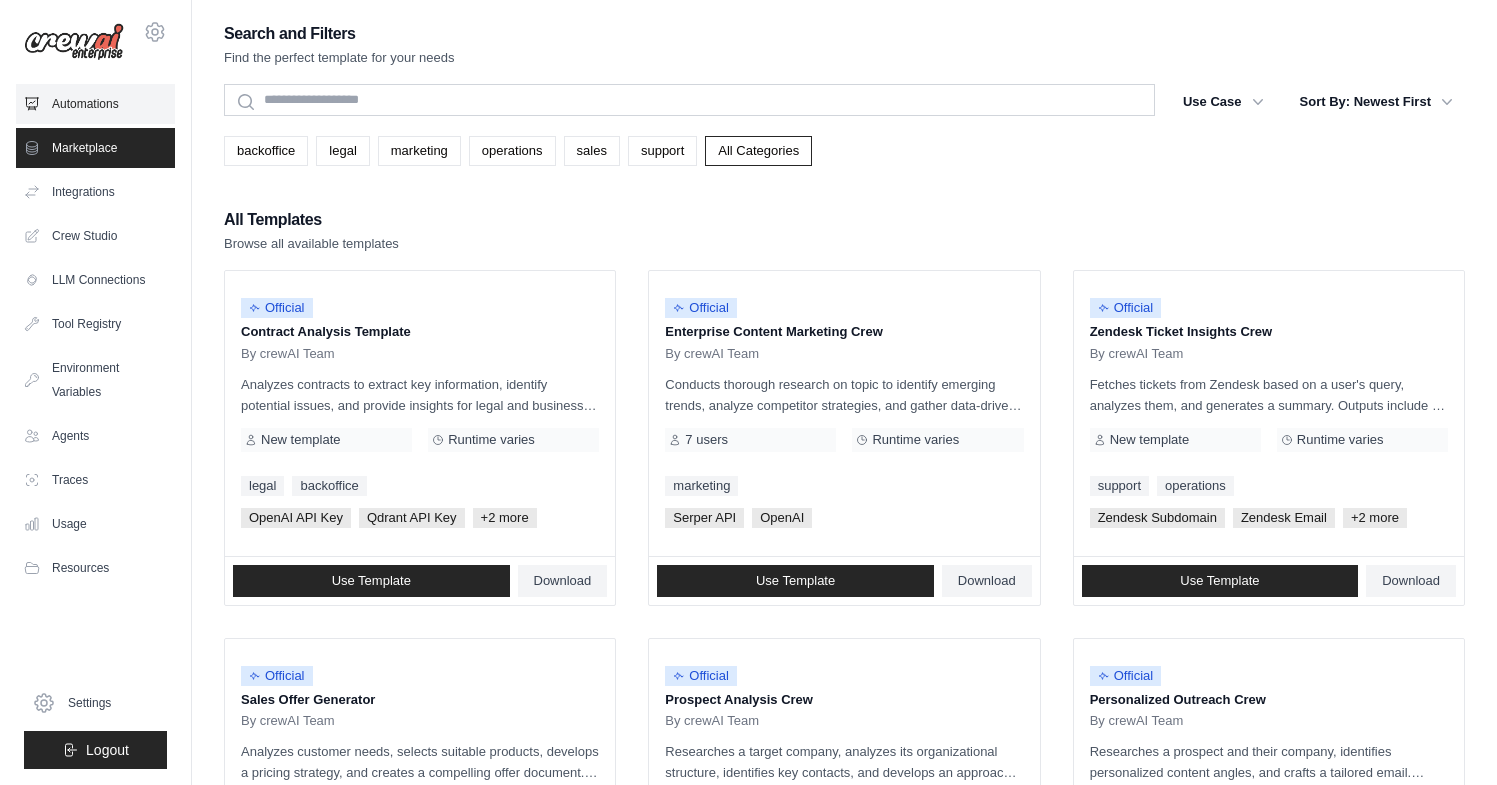 click on "Automations" at bounding box center [95, 104] 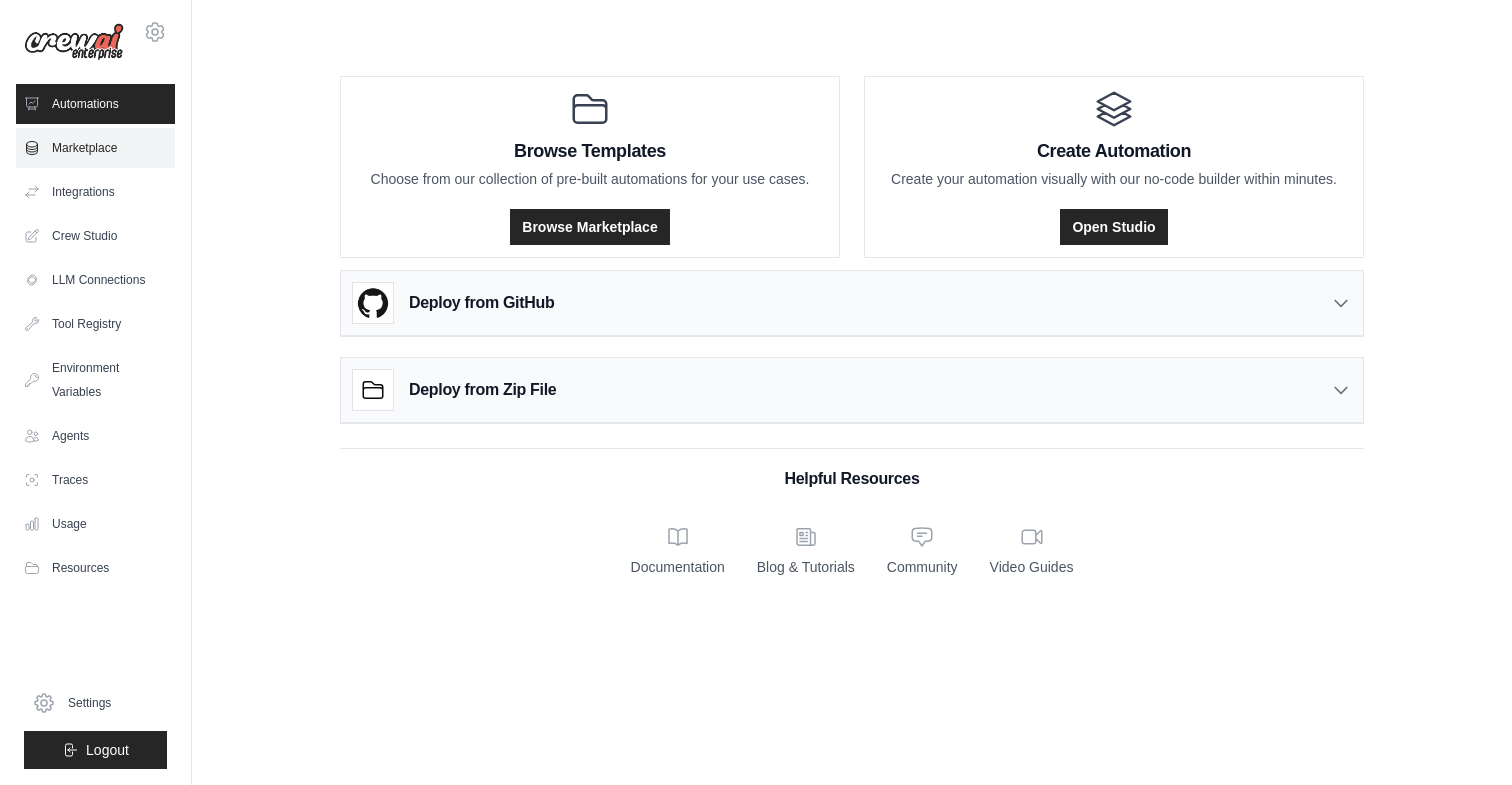 click on "Marketplace" at bounding box center [95, 148] 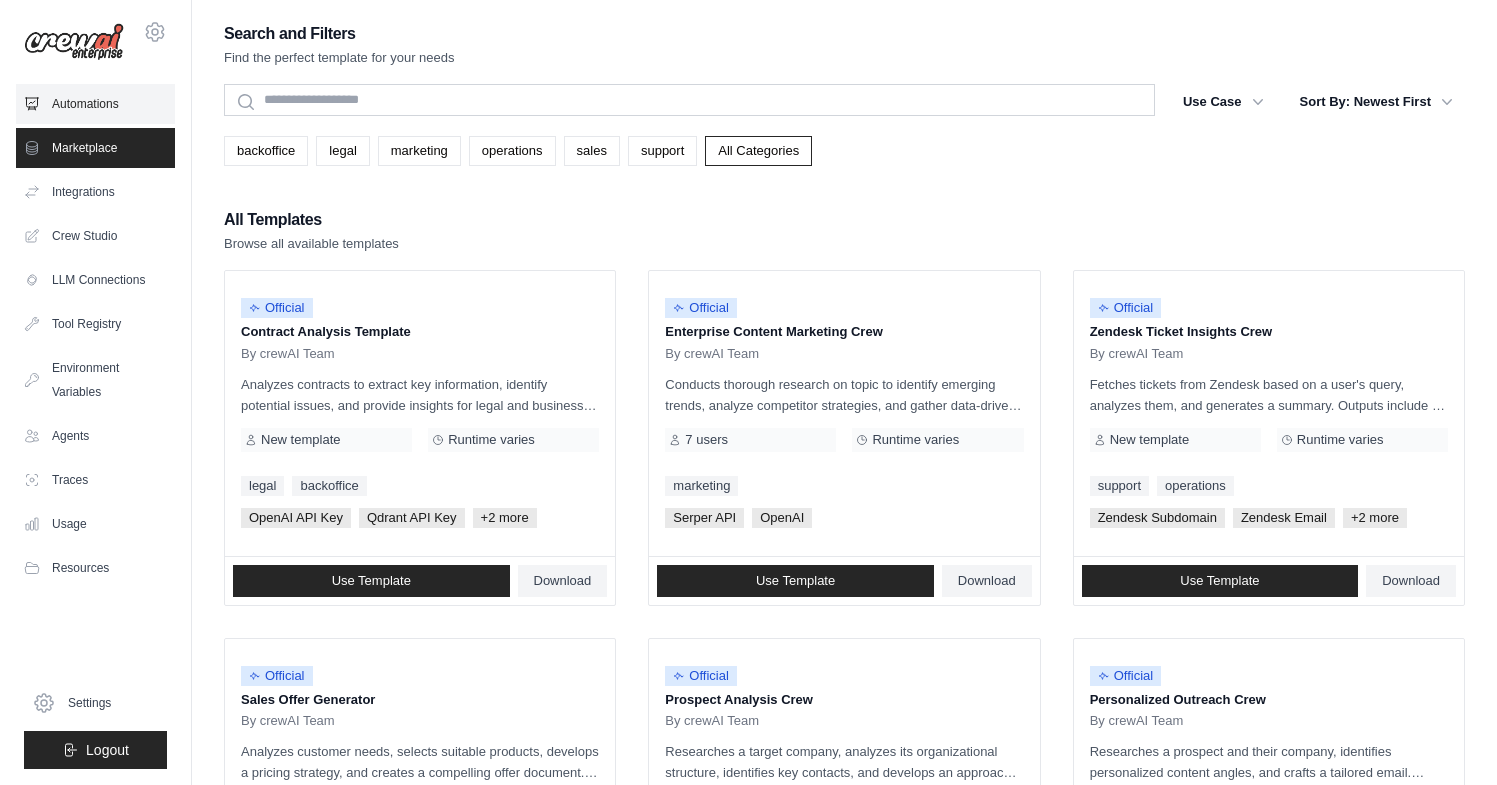 click on "Automations" at bounding box center (95, 104) 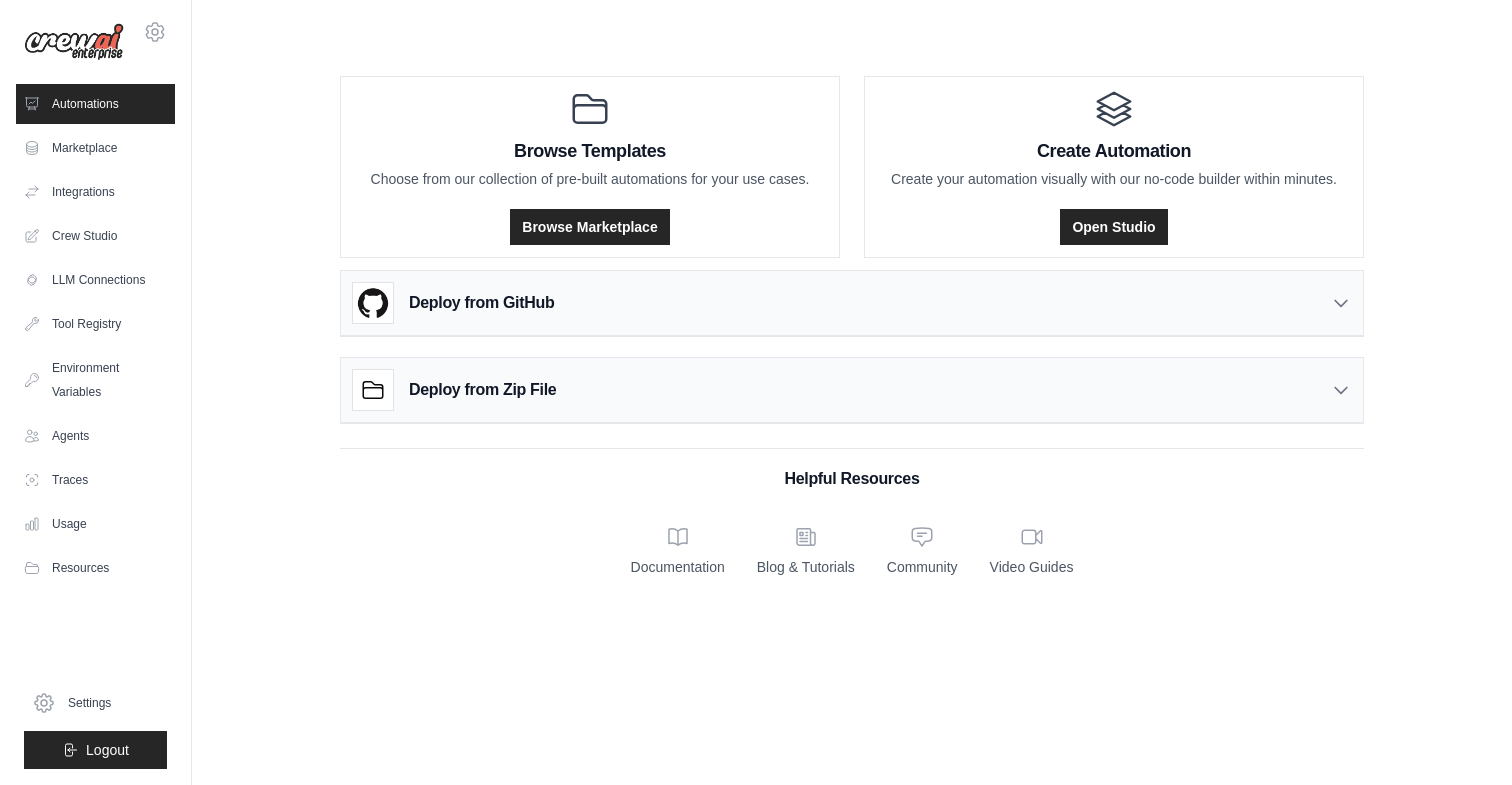 click on "Deploy from GitHub" at bounding box center [852, 303] 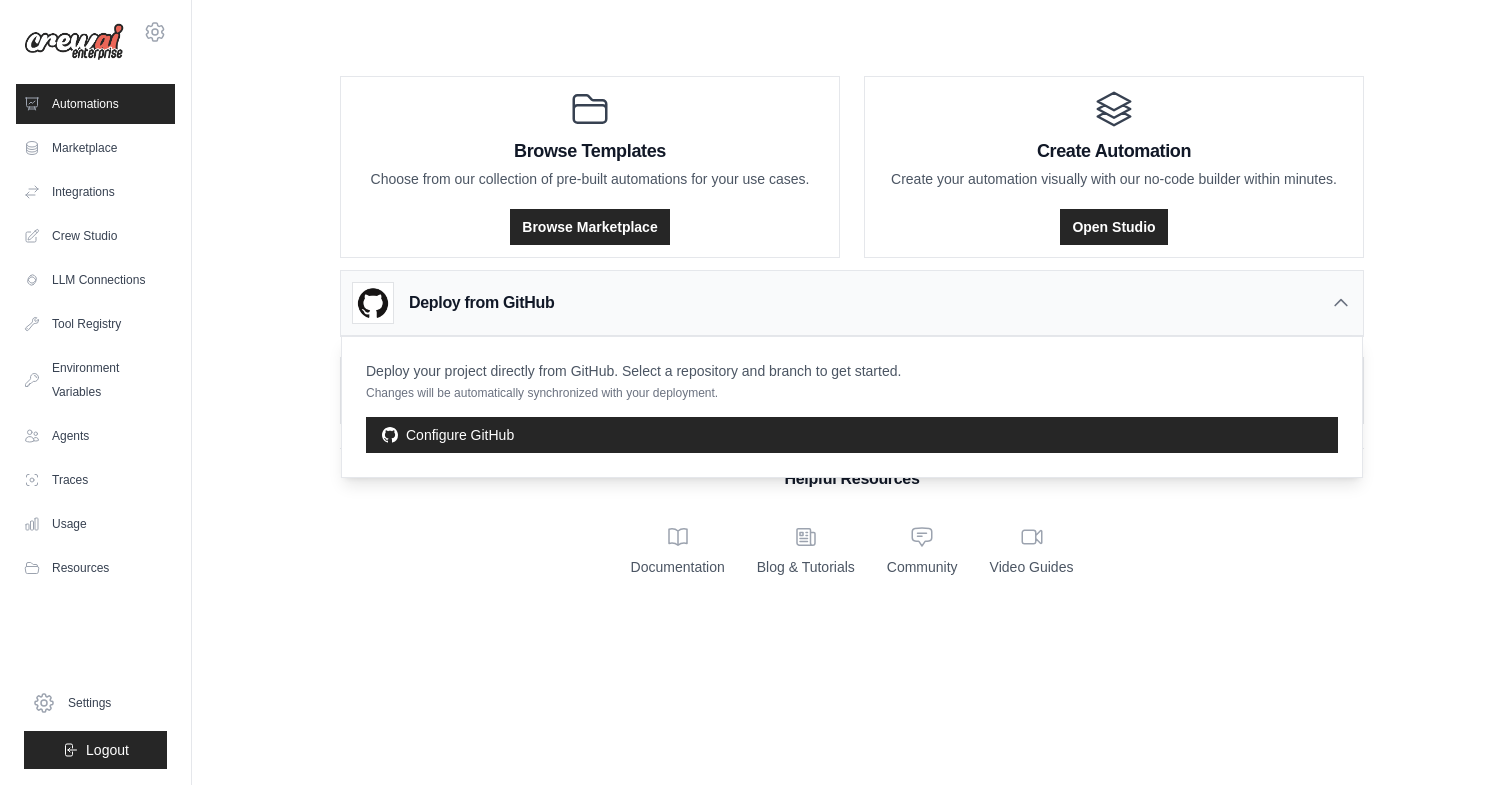click on "Deploy from GitHub" at bounding box center (852, 303) 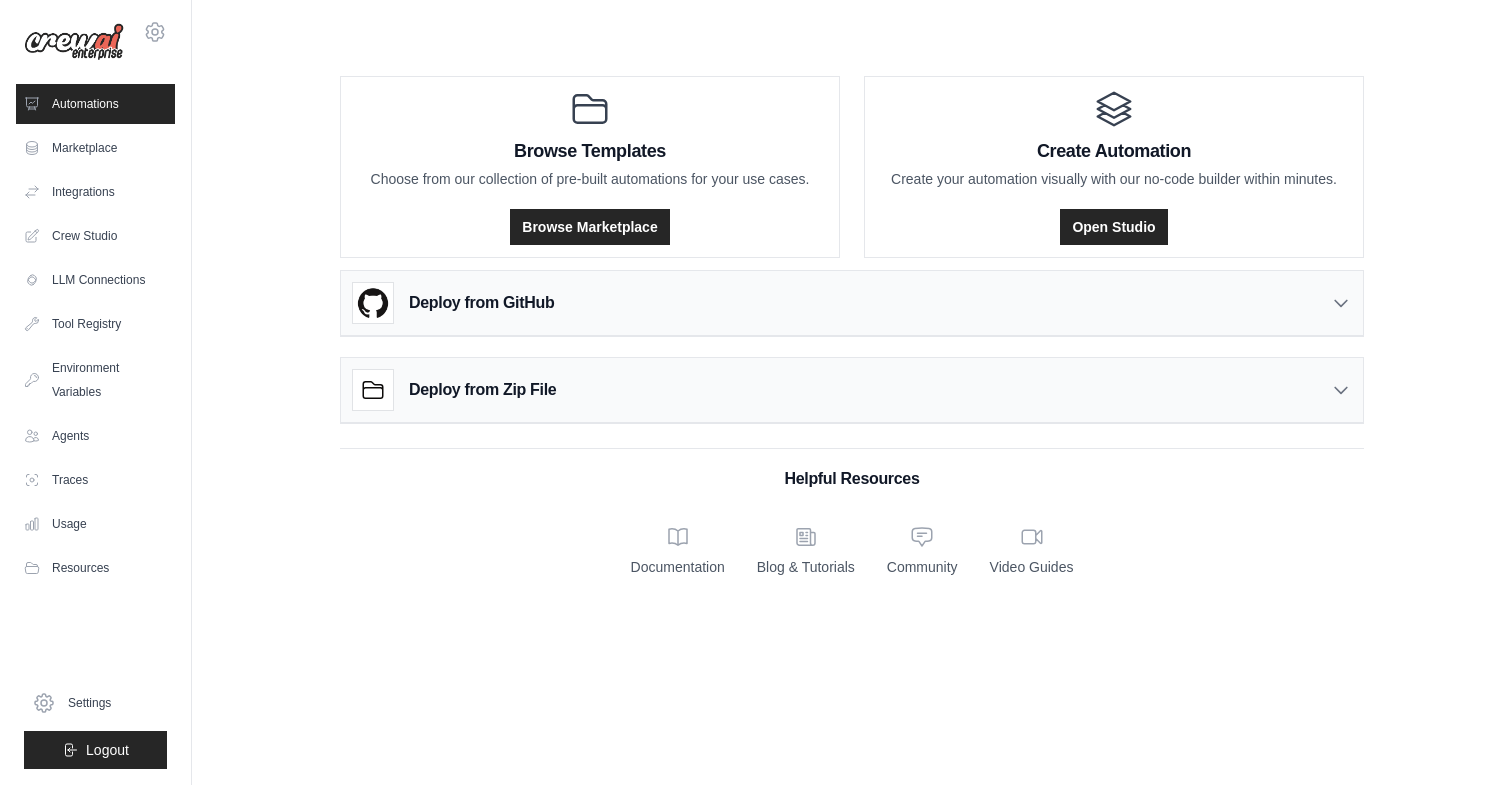 click on "Deploy from GitHub" at bounding box center [852, 303] 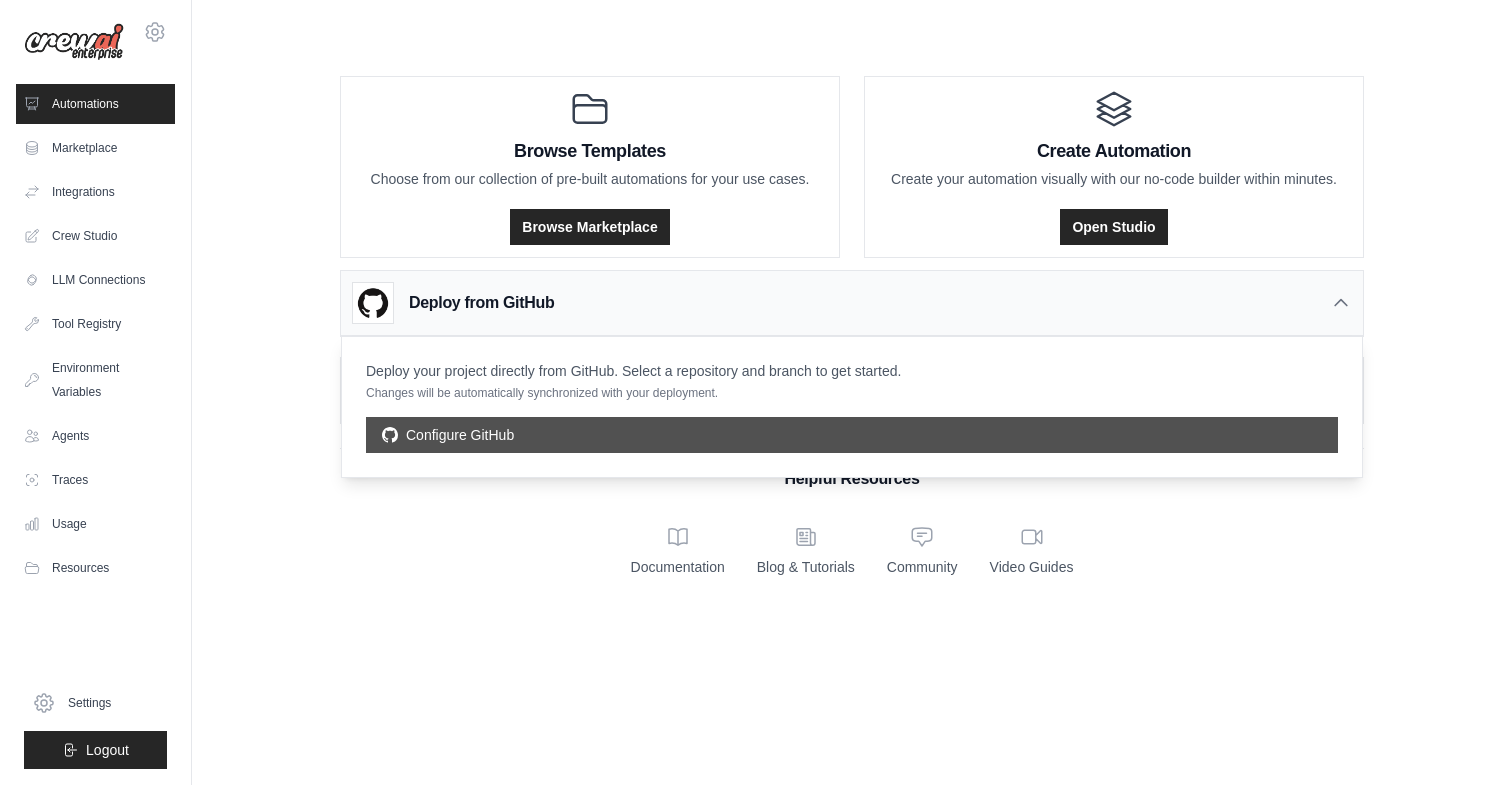 click on "Configure GitHub" at bounding box center (852, 435) 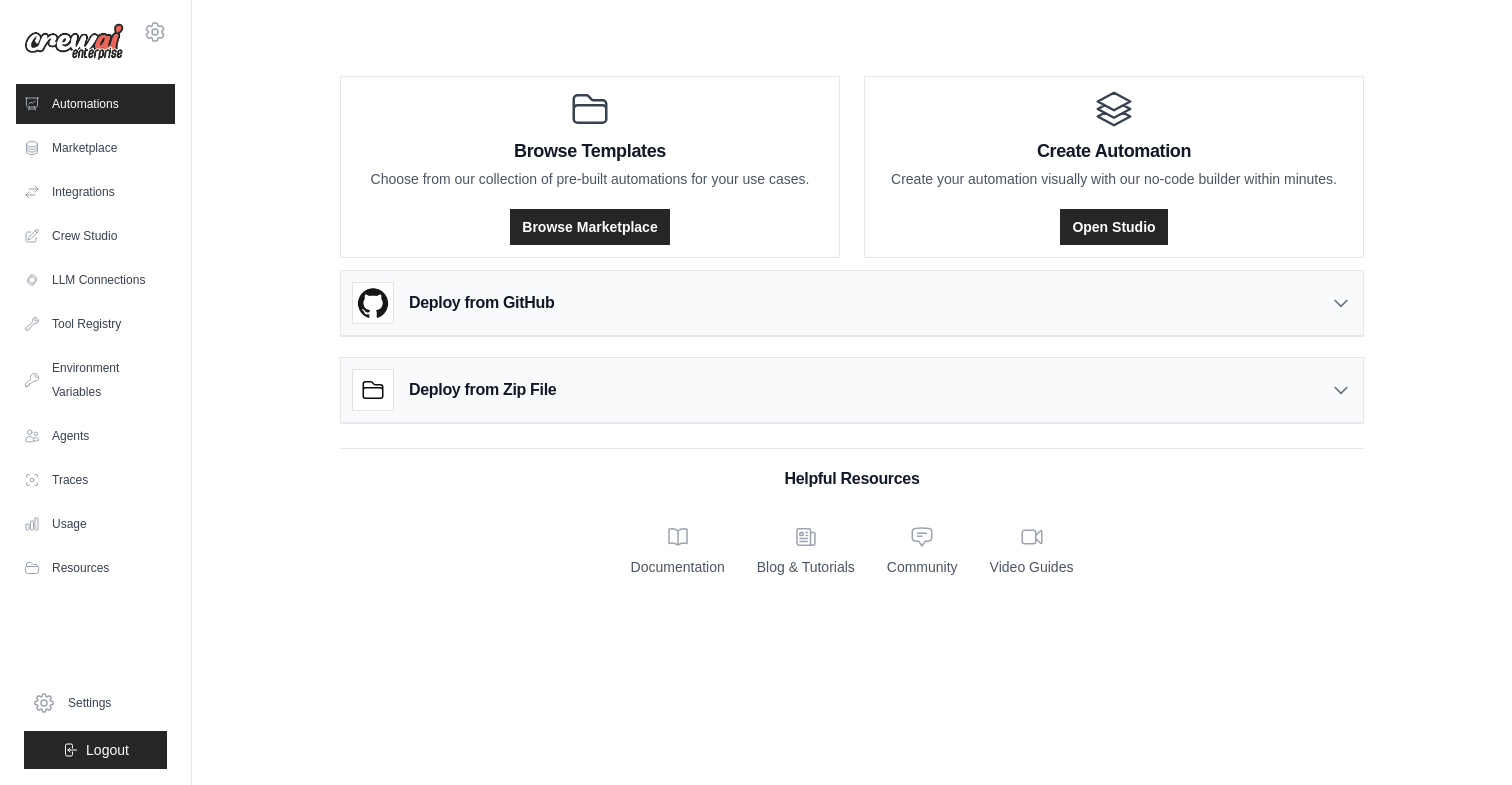 scroll, scrollTop: 0, scrollLeft: 0, axis: both 